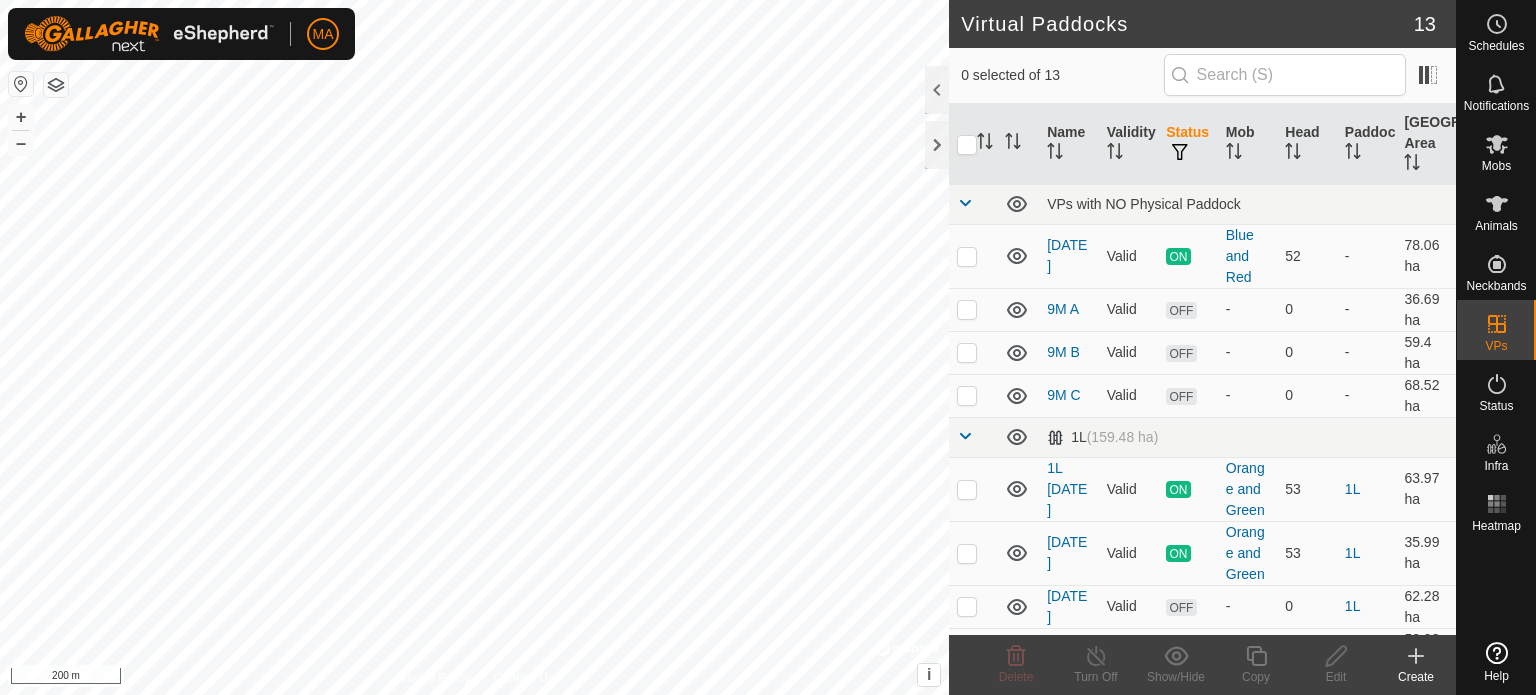 scroll, scrollTop: 0, scrollLeft: 0, axis: both 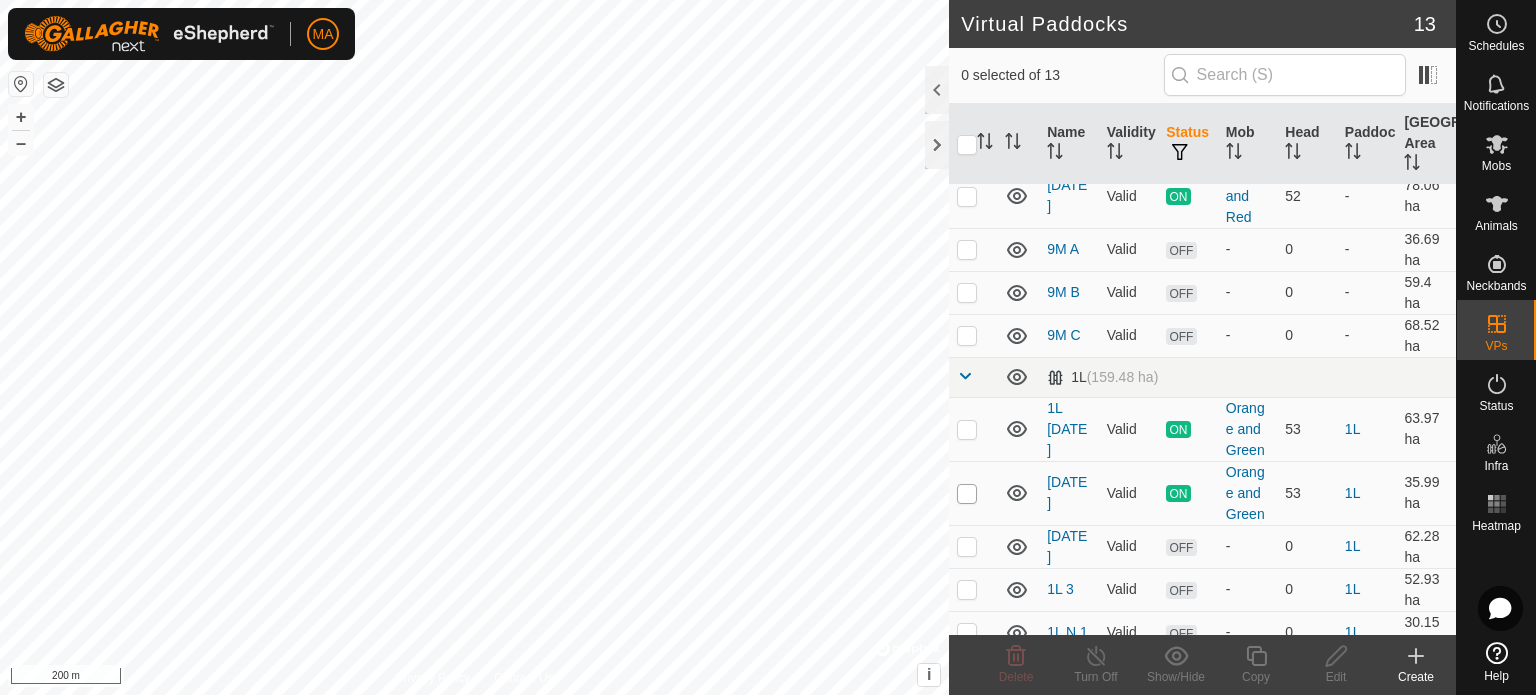 click at bounding box center [967, 494] 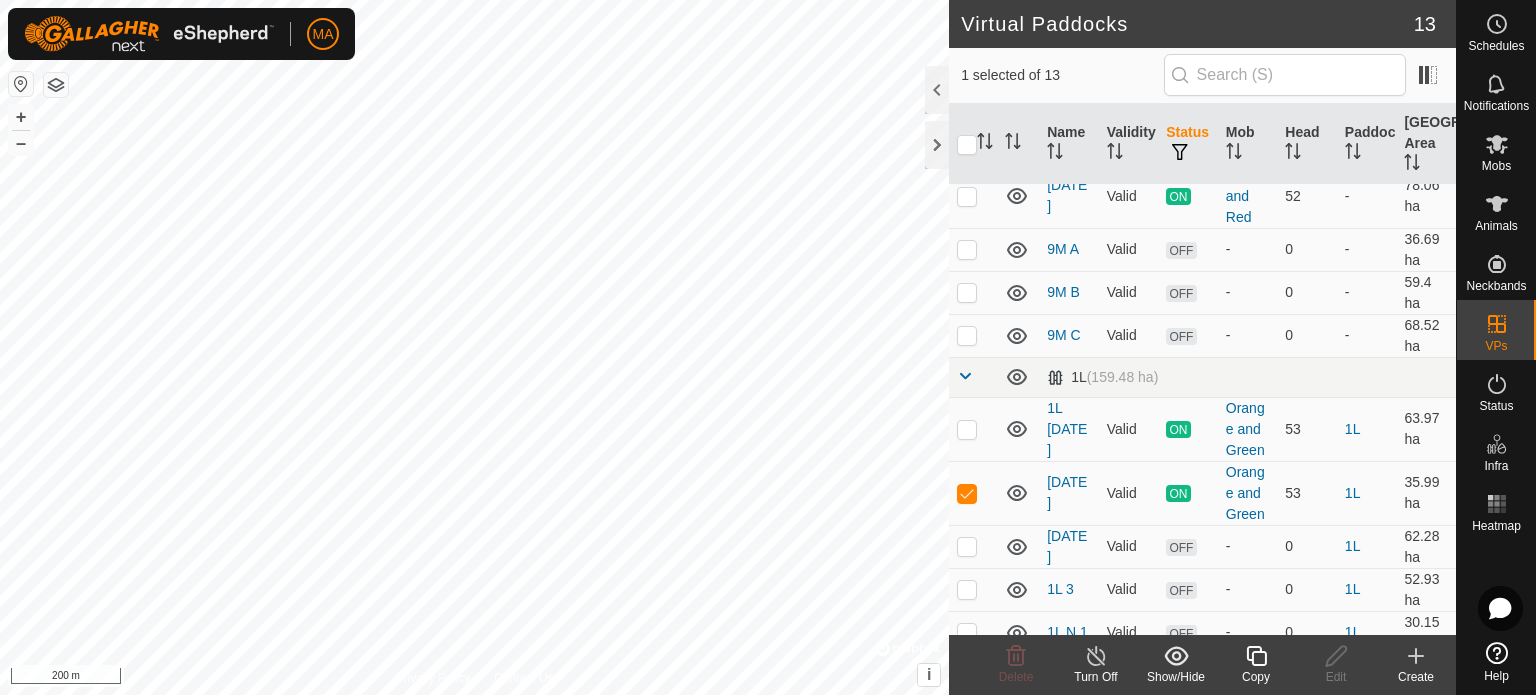 click on "Turn Off" 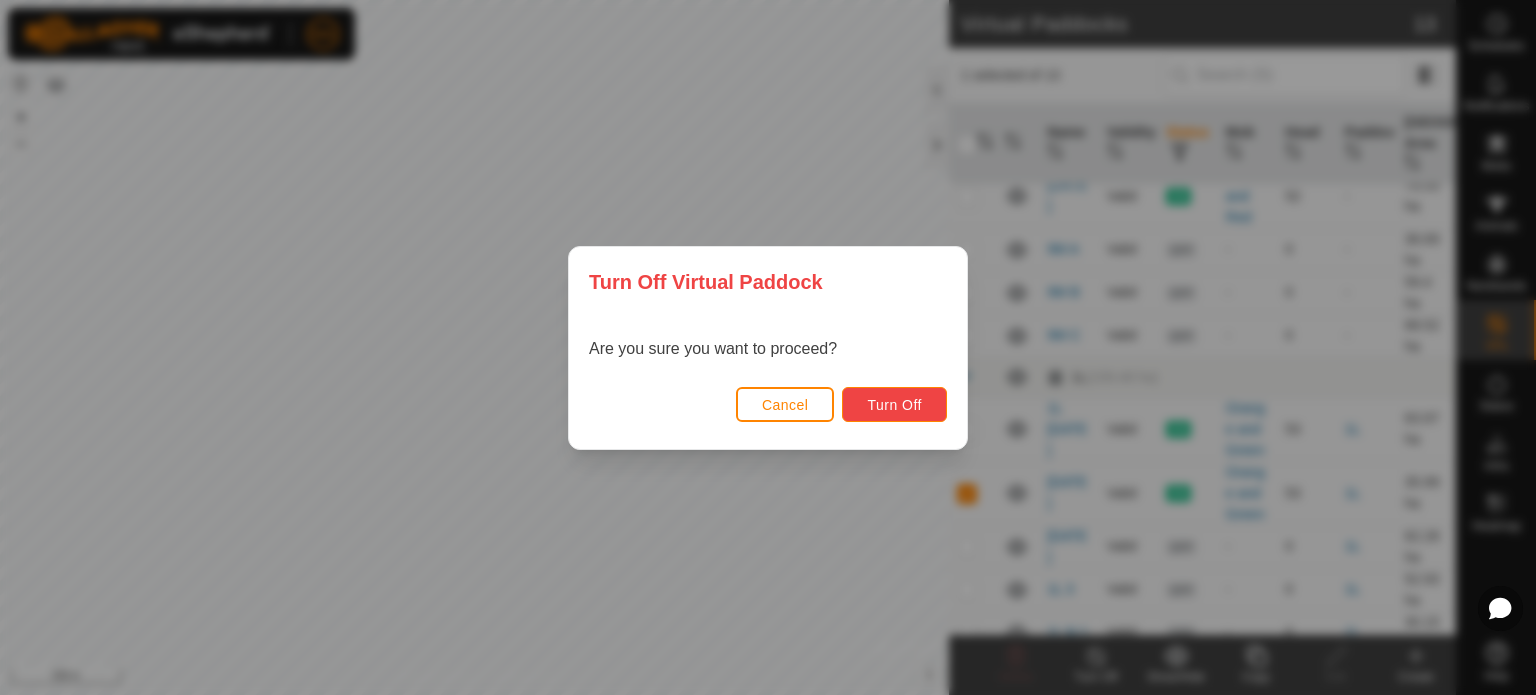 click on "Turn Off" at bounding box center (894, 405) 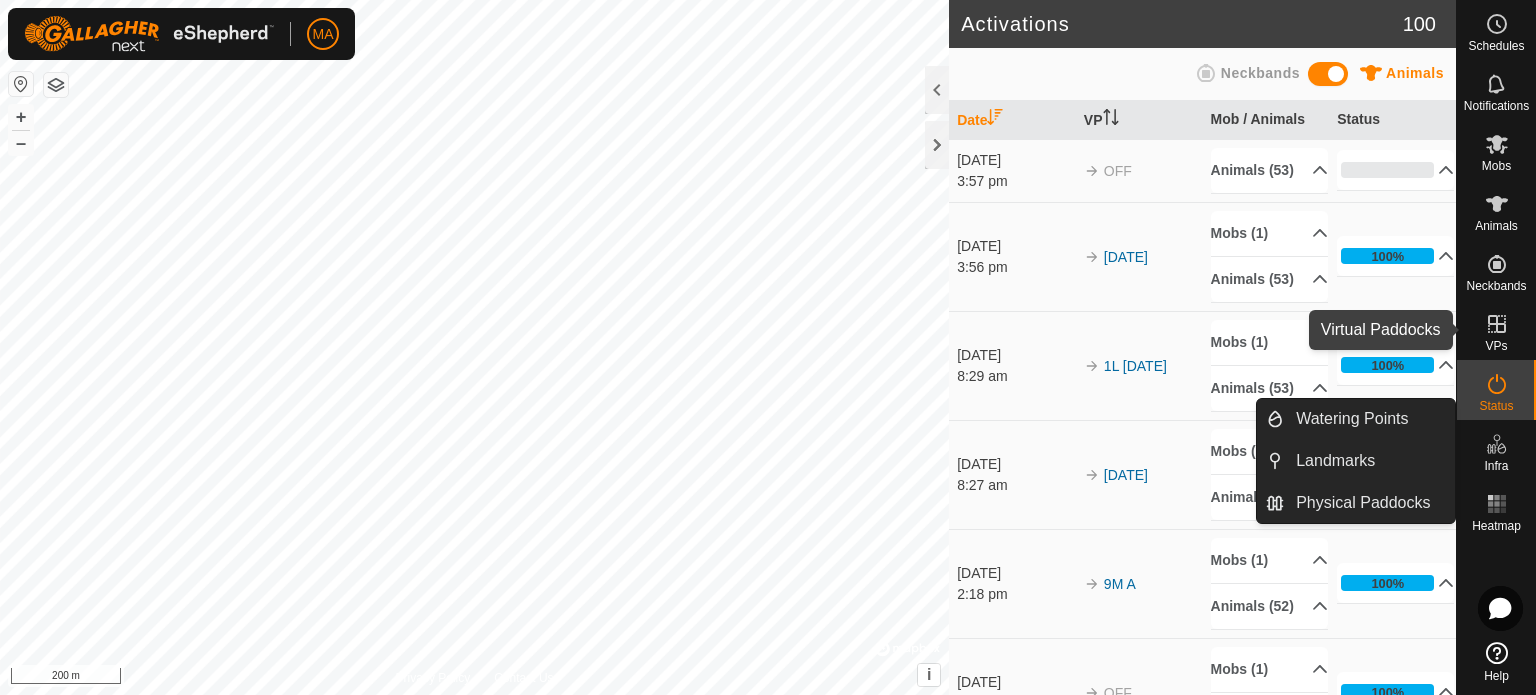 click on "VPs" at bounding box center [1496, 330] 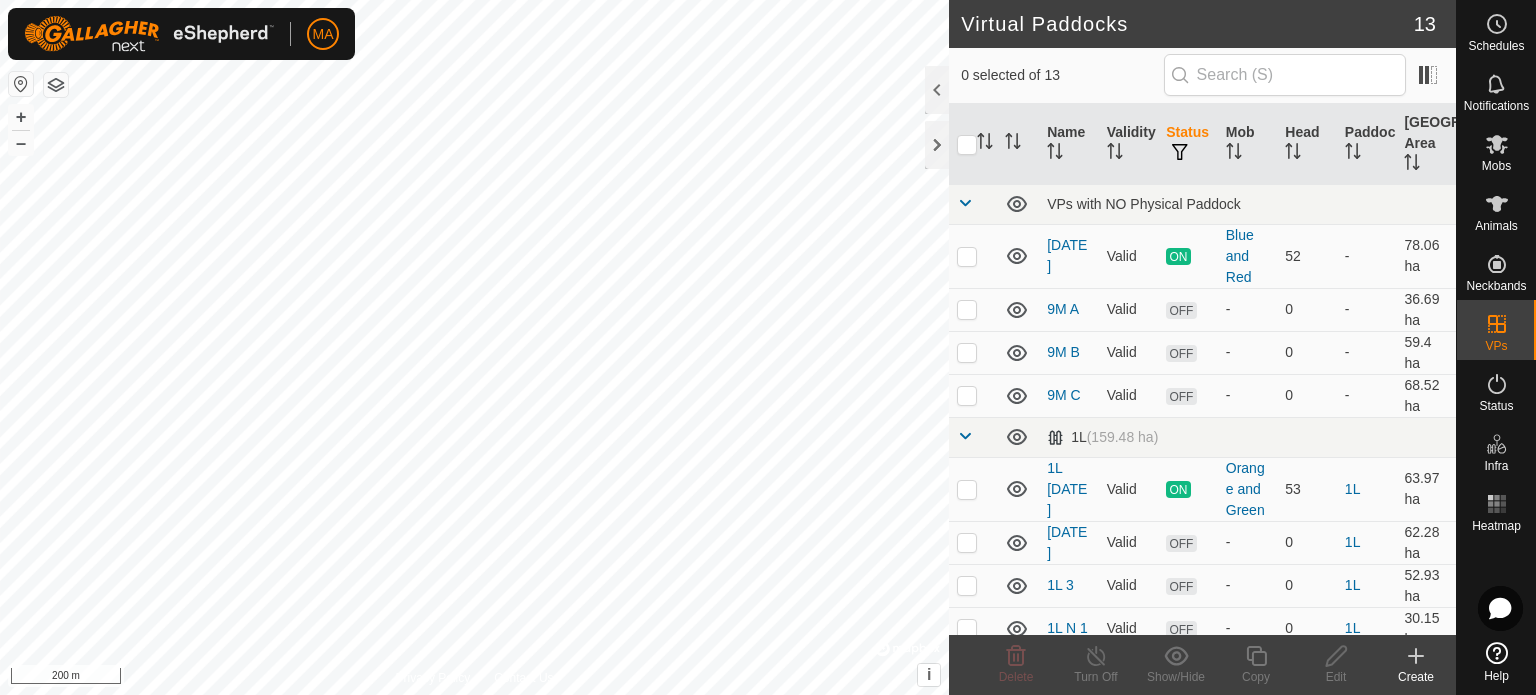 click 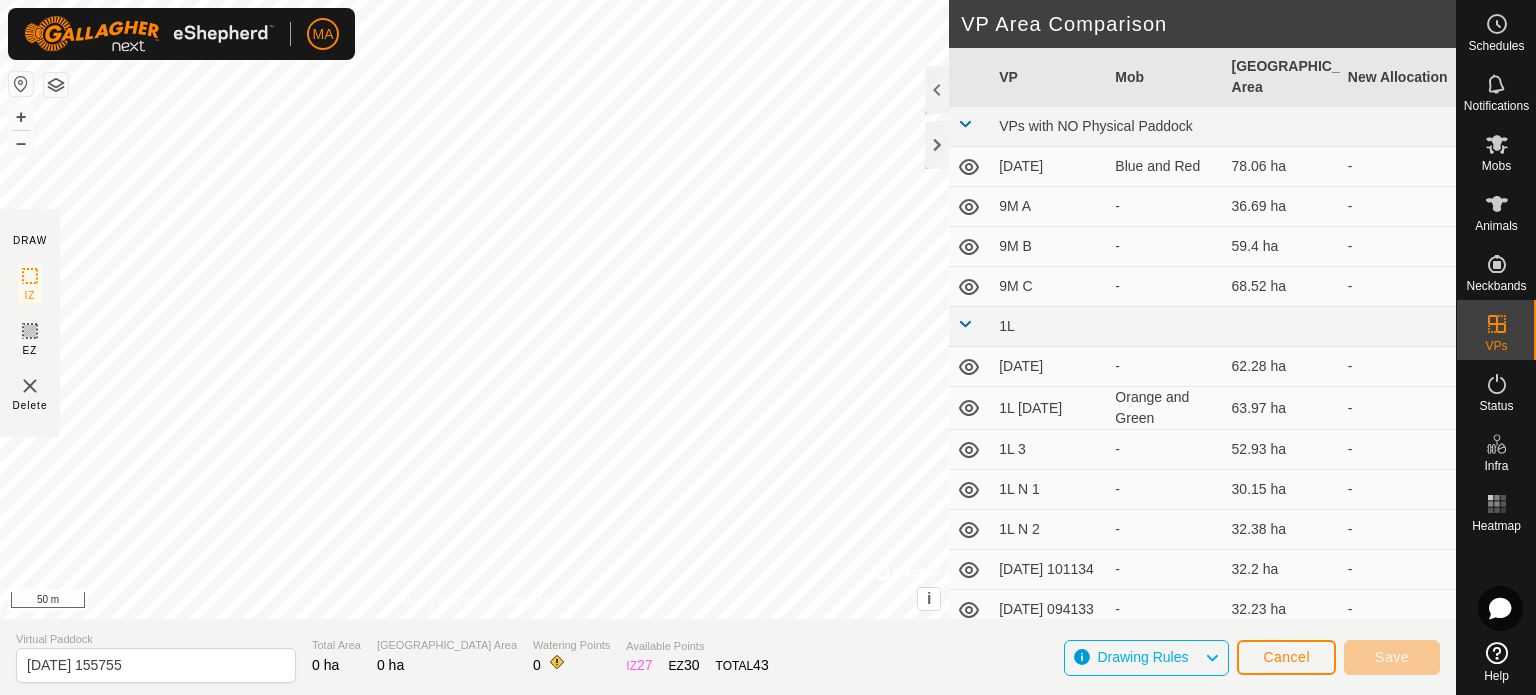 click on "MA Schedules Notifications Mobs Animals Neckbands VPs Status Infra Heatmap Help DRAW IZ EZ Delete Privacy Policy Contact Us + – ⇧ i ©  Mapbox , ©  OpenStreetMap ,  Improve this map 50 m VP Area Comparison     VP   Mob   Grazing Area   New Allocation  VPs with NO Physical Paddock  [DATE]   Blue and Red   78.06 ha   -   9M A  -  36.69 ha   -   9M B  -  59.4 ha   -   9M C  -  68.52 ha   -  1L  [DATE]  -  62.28 ha   -   1L [DATE]   [GEOGRAPHIC_DATA] and Green   63.97 ha   -   1L 3  -  52.93 ha   -   1L N 1  -  30.15 ha   -   1L N 2  -  32.38 ha   -   [DATE] 101134  -  32.2 ha   -   [DATE] 094133  -  32.23 ha   -   [DATE]  -  35.99 ha   -  7M  [DATE]  -  0.42 ha   -  Virtual Paddock [DATE] 155755 Total Area 0 ha Grazing Area 0 ha Watering Points 0 Available Points  IZ   27  EZ  30  TOTAL   43 Drawing Rules Cancel Save" at bounding box center [768, 347] 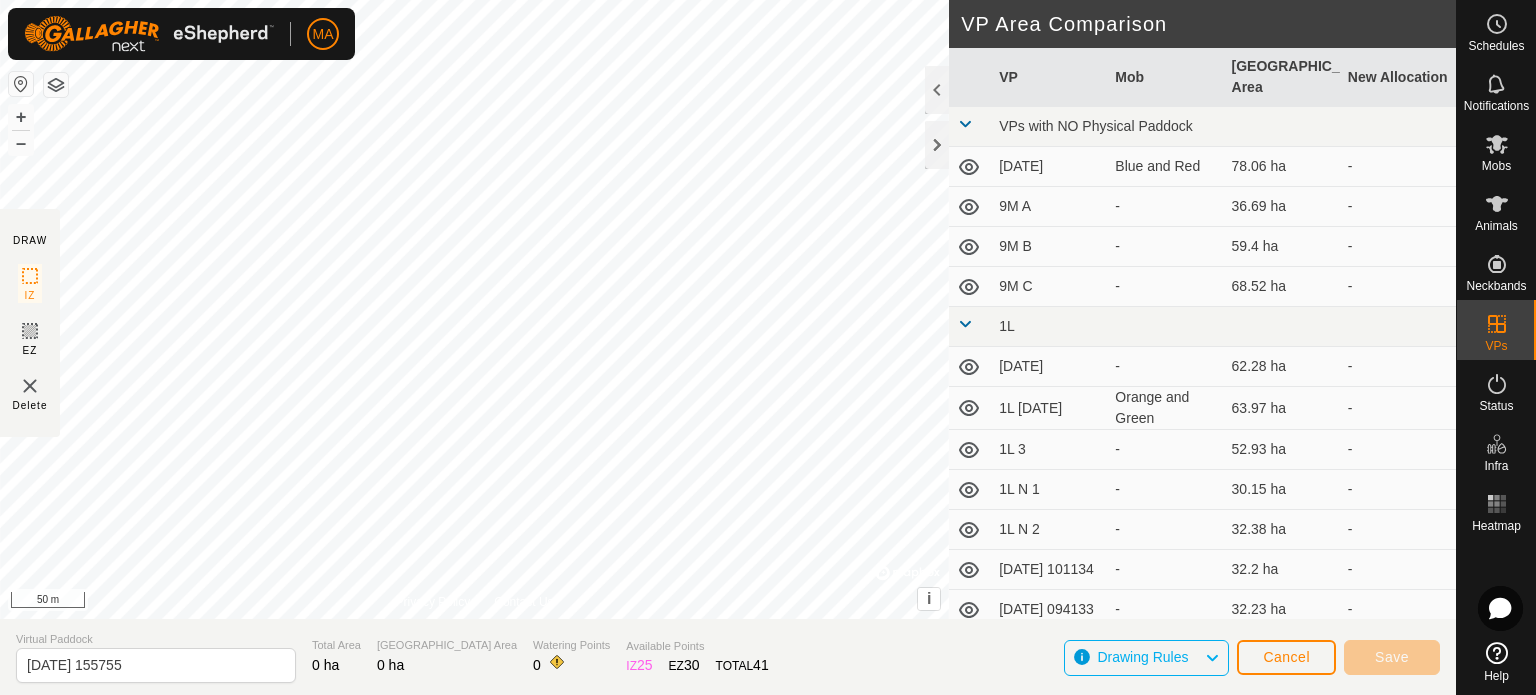 click on "MA Schedules Notifications Mobs Animals Neckbands VPs Status Infra Heatmap Help DRAW IZ EZ Delete Privacy Policy Contact Us + – ⇧ i ©  Mapbox , ©  OpenStreetMap ,  Improve this map 50 m VP Area Comparison     VP   Mob   Grazing Area   New Allocation  VPs with NO Physical Paddock  [DATE]   Blue and Red   78.06 ha   -   9M A  -  36.69 ha   -   9M B  -  59.4 ha   -   9M C  -  68.52 ha   -  1L  [DATE]  -  62.28 ha   -   1L [DATE]   [GEOGRAPHIC_DATA] and Green   63.97 ha   -   1L 3  -  52.93 ha   -   1L N 1  -  30.15 ha   -   1L N 2  -  32.38 ha   -   [DATE] 101134  -  32.2 ha   -   [DATE] 094133  -  32.23 ha   -   [DATE]  -  35.99 ha   -  7M  [DATE]  -  0.42 ha   -  Virtual Paddock [DATE] 155755 Total Area 0 ha Grazing Area 0 ha Watering Points 0 Available Points  IZ   25  EZ  30  TOTAL   41 Drawing Rules Cancel Save" at bounding box center [768, 347] 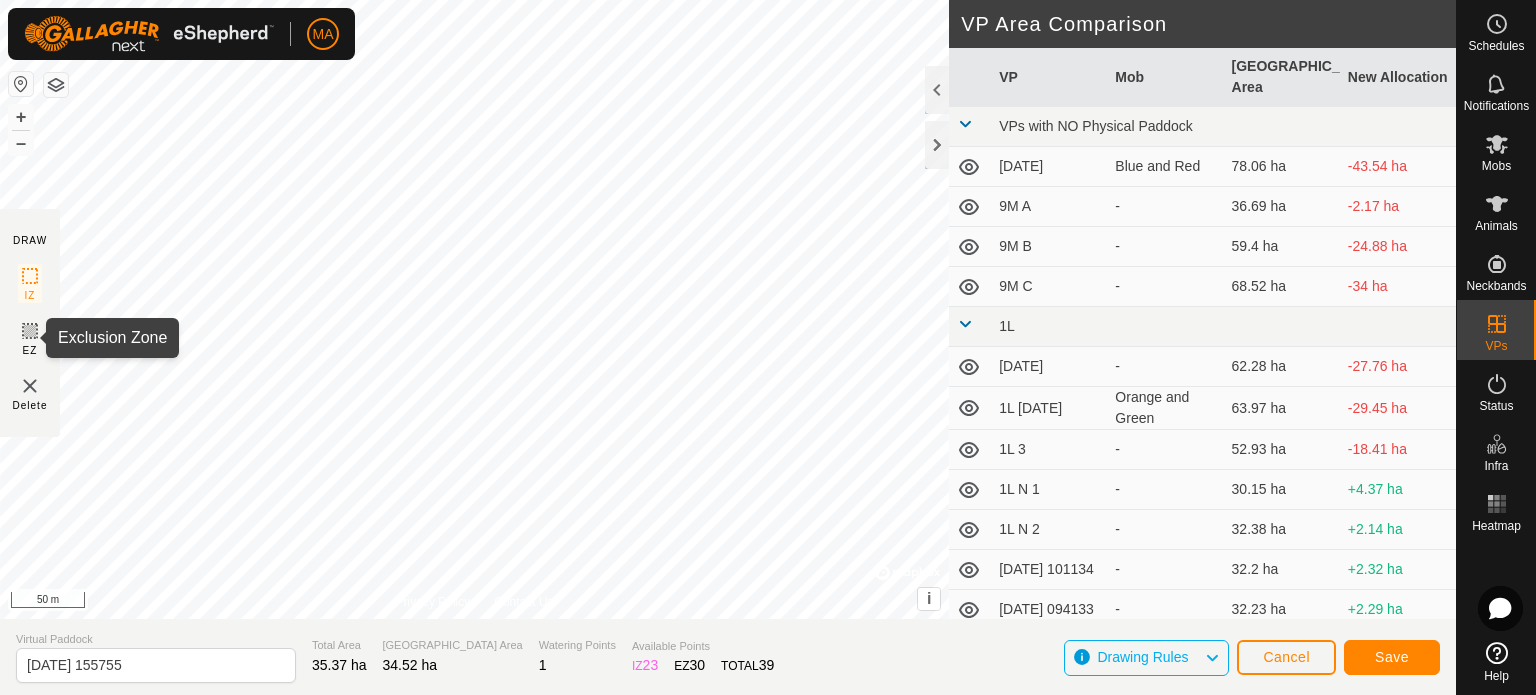 click 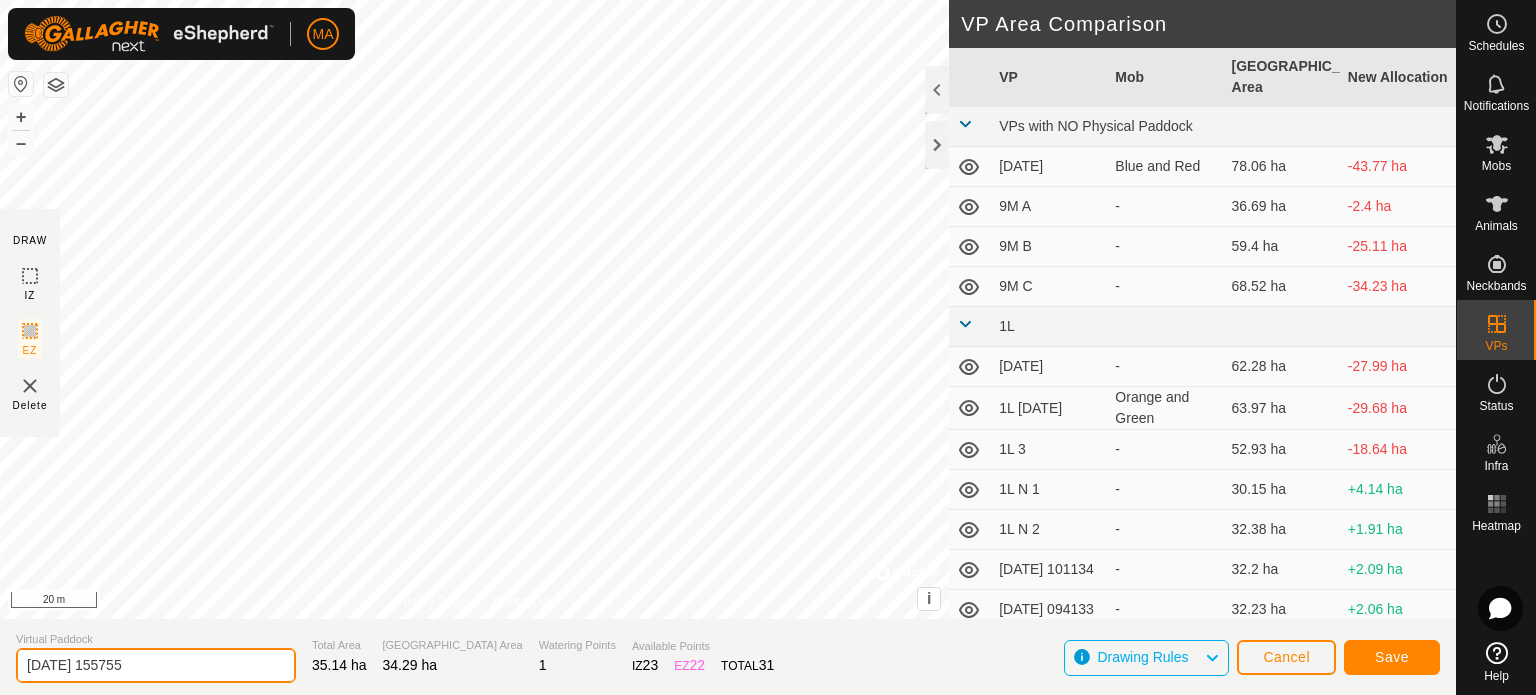 click on "[DATE] 155755" 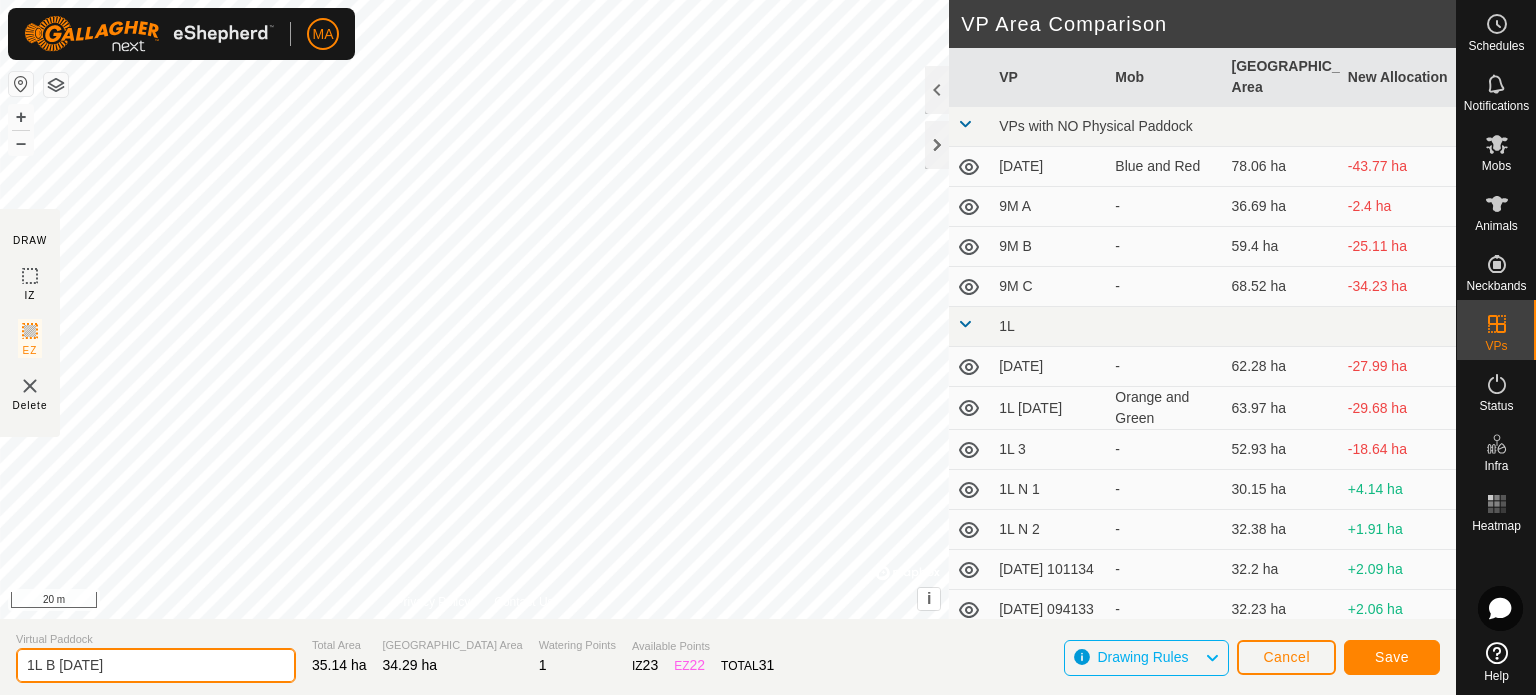 type on "1L B [DATE]" 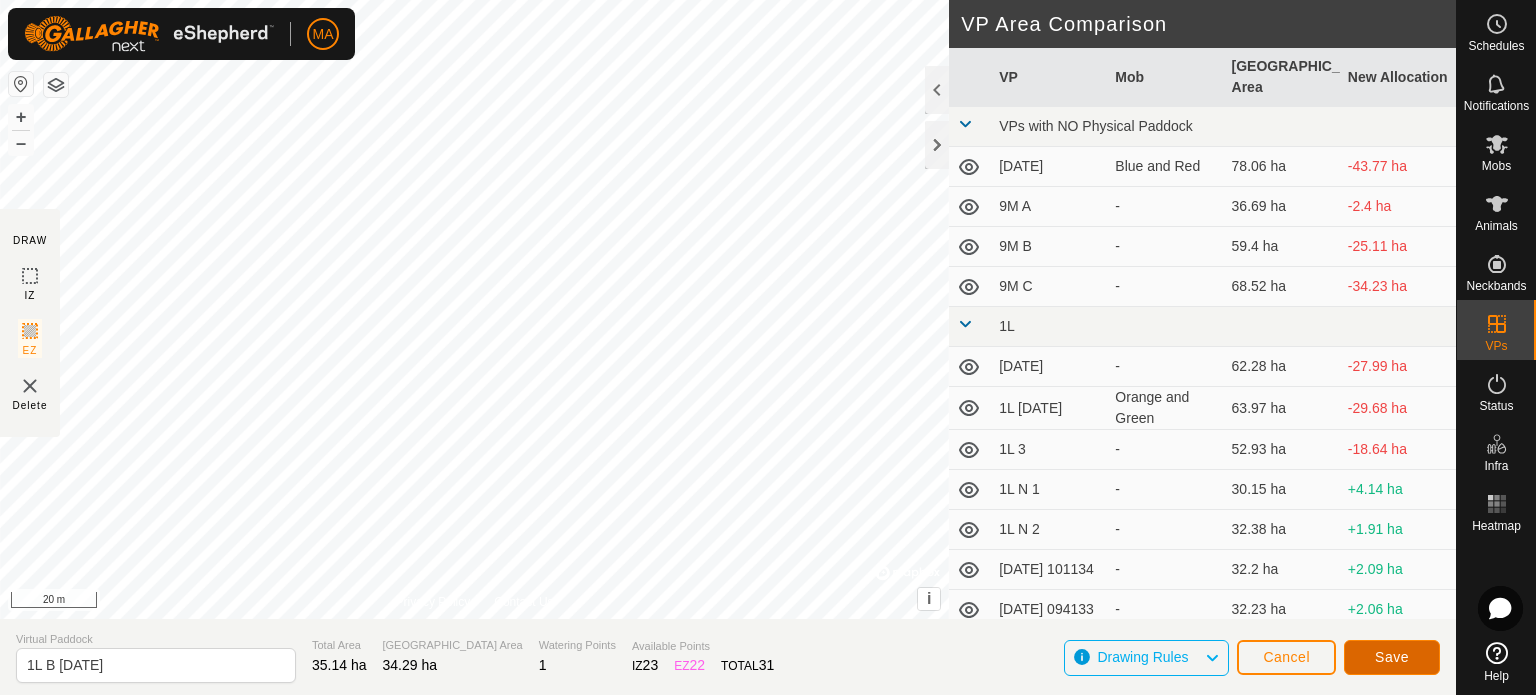 click on "Save" 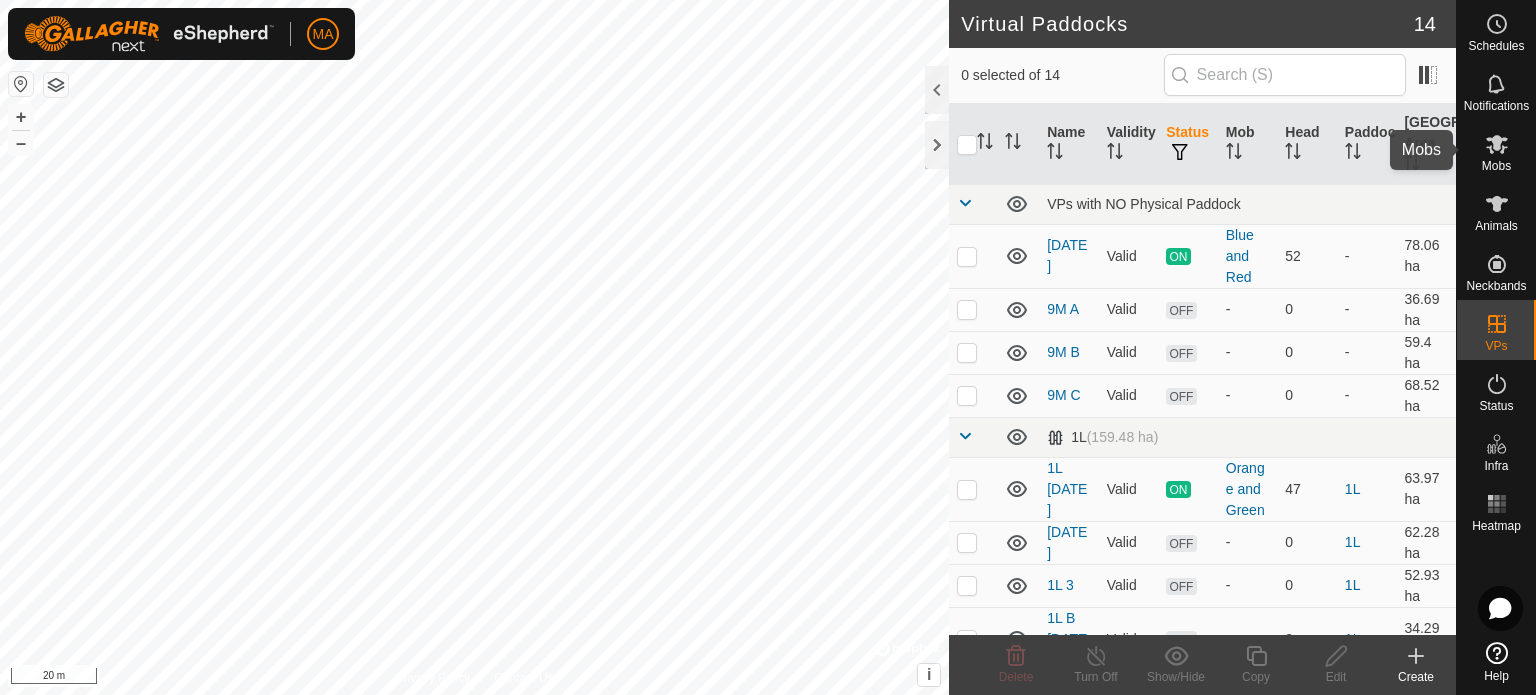 click 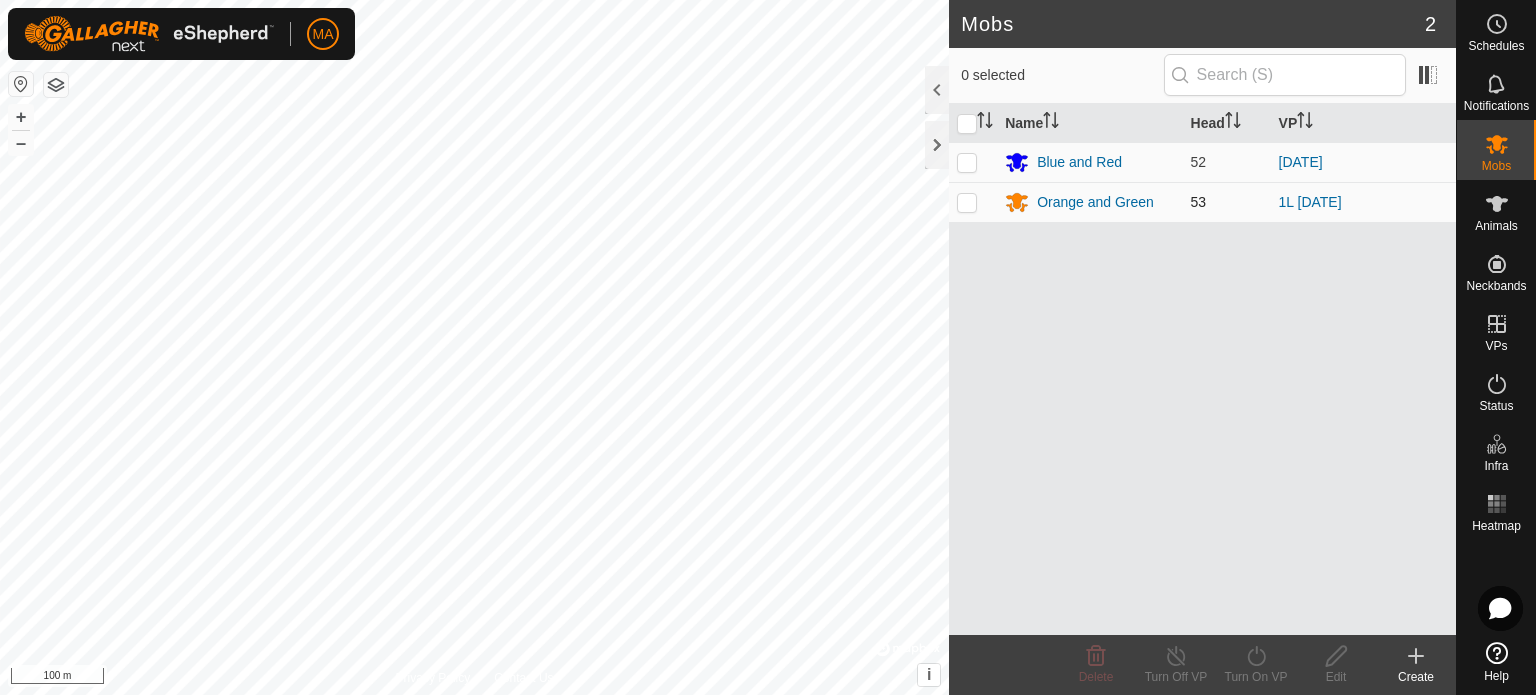 click at bounding box center (967, 202) 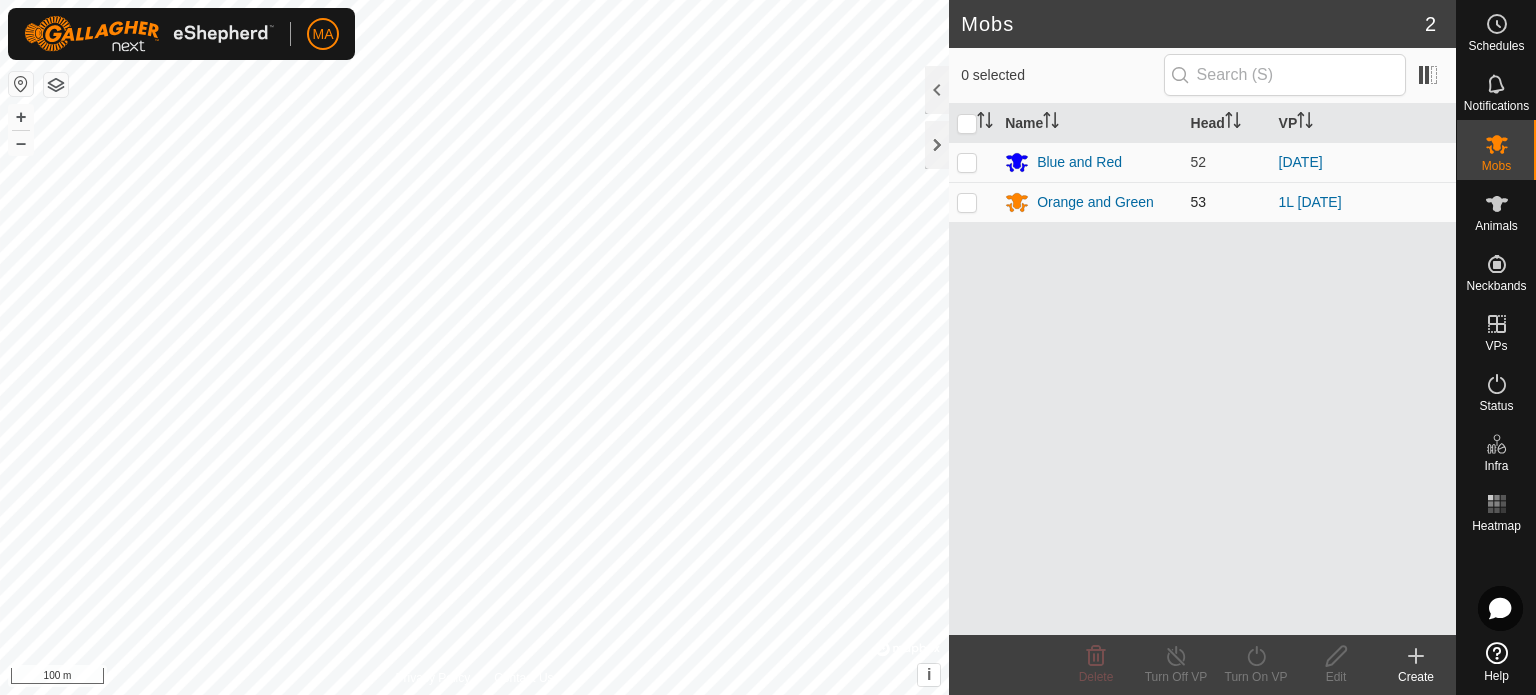 checkbox on "true" 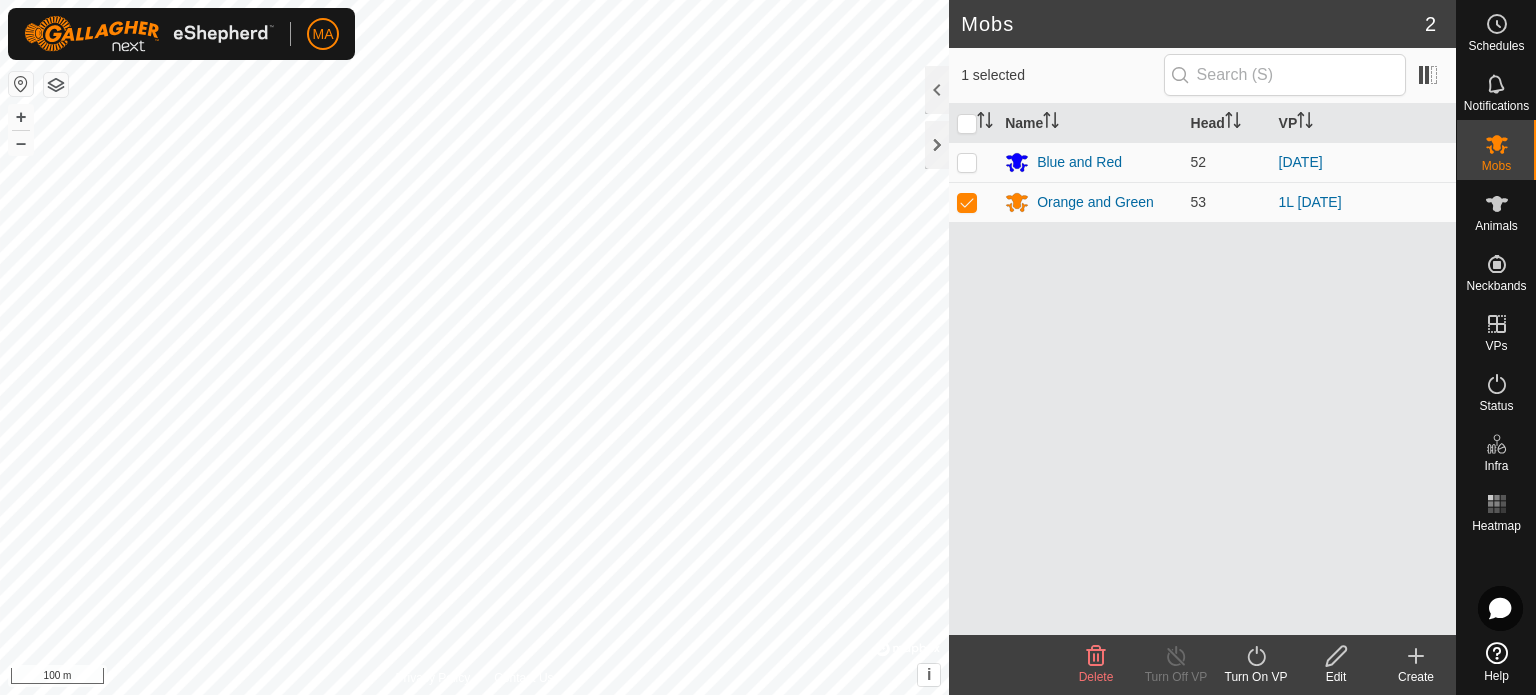 click 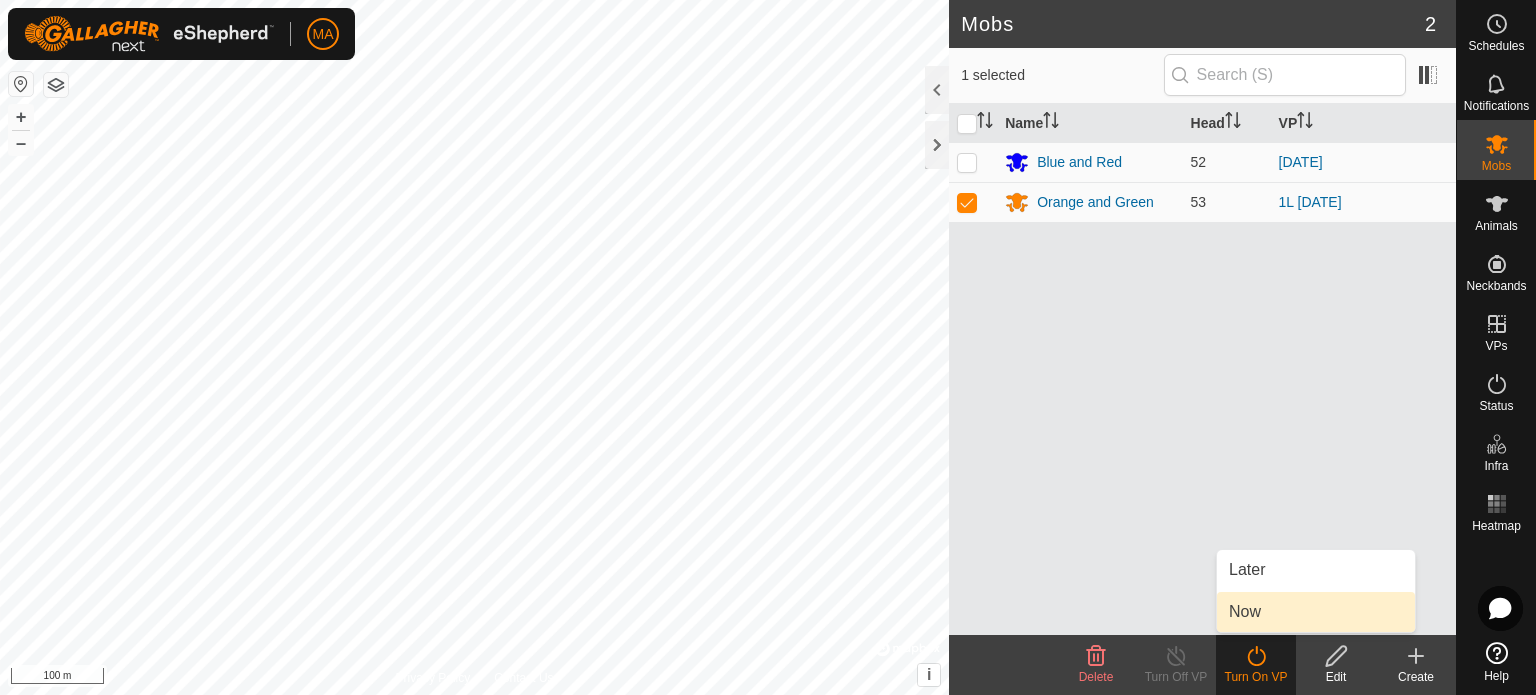 click on "Now" at bounding box center (1316, 612) 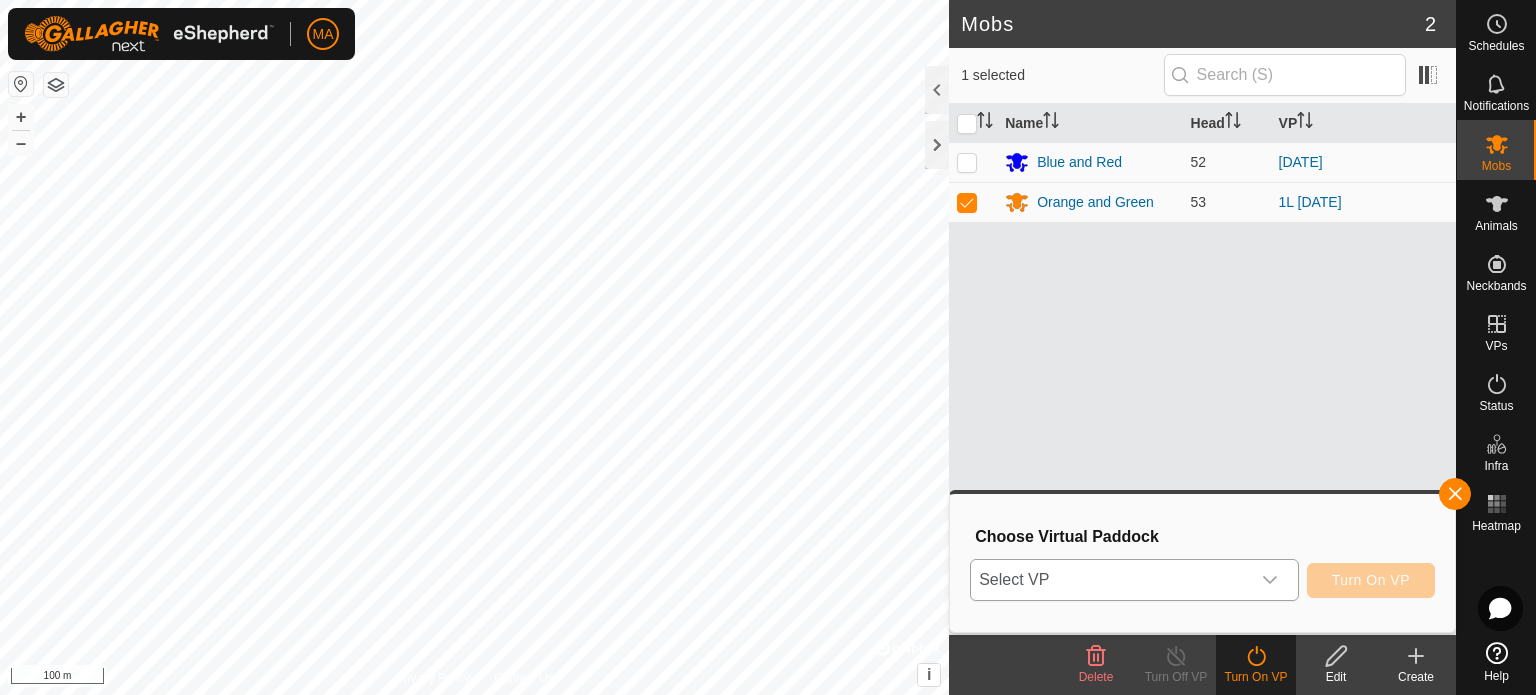 click on "Select VP" at bounding box center (1110, 580) 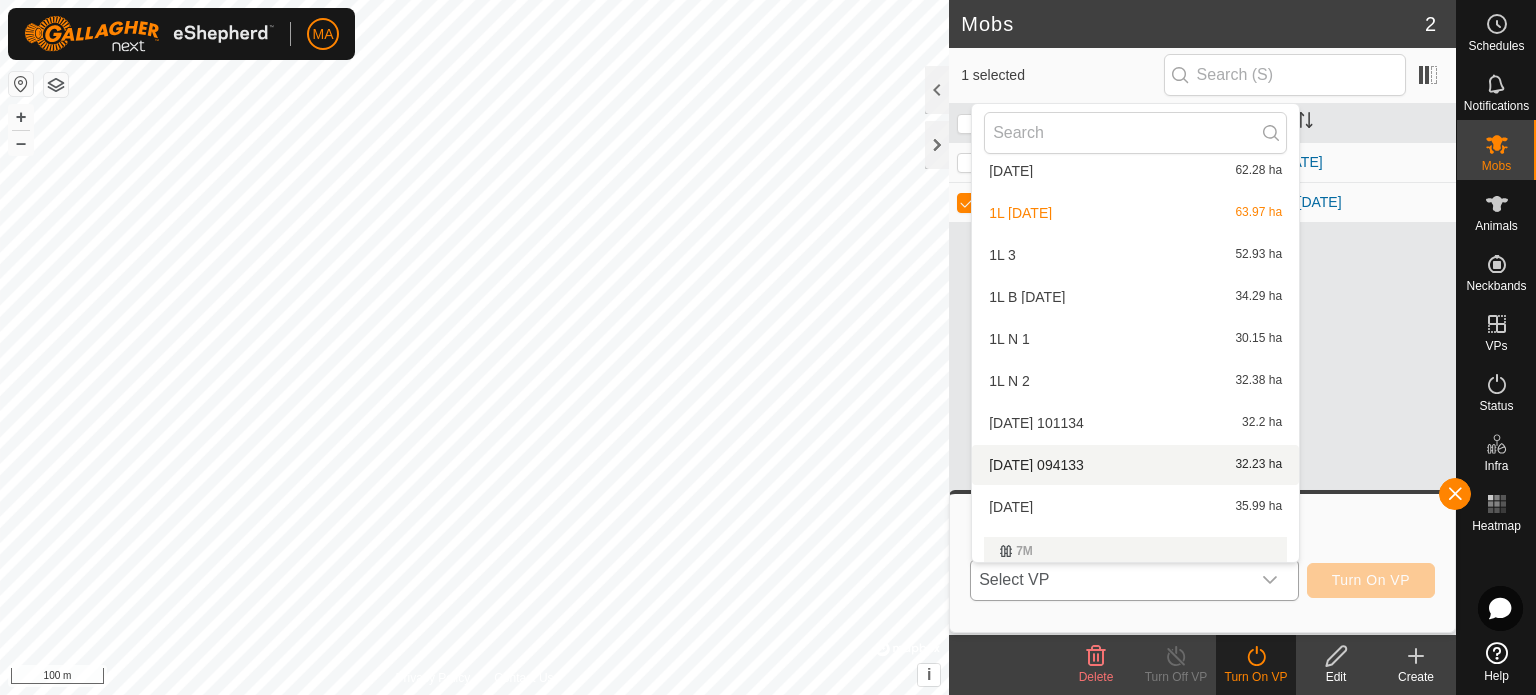 scroll, scrollTop: 272, scrollLeft: 0, axis: vertical 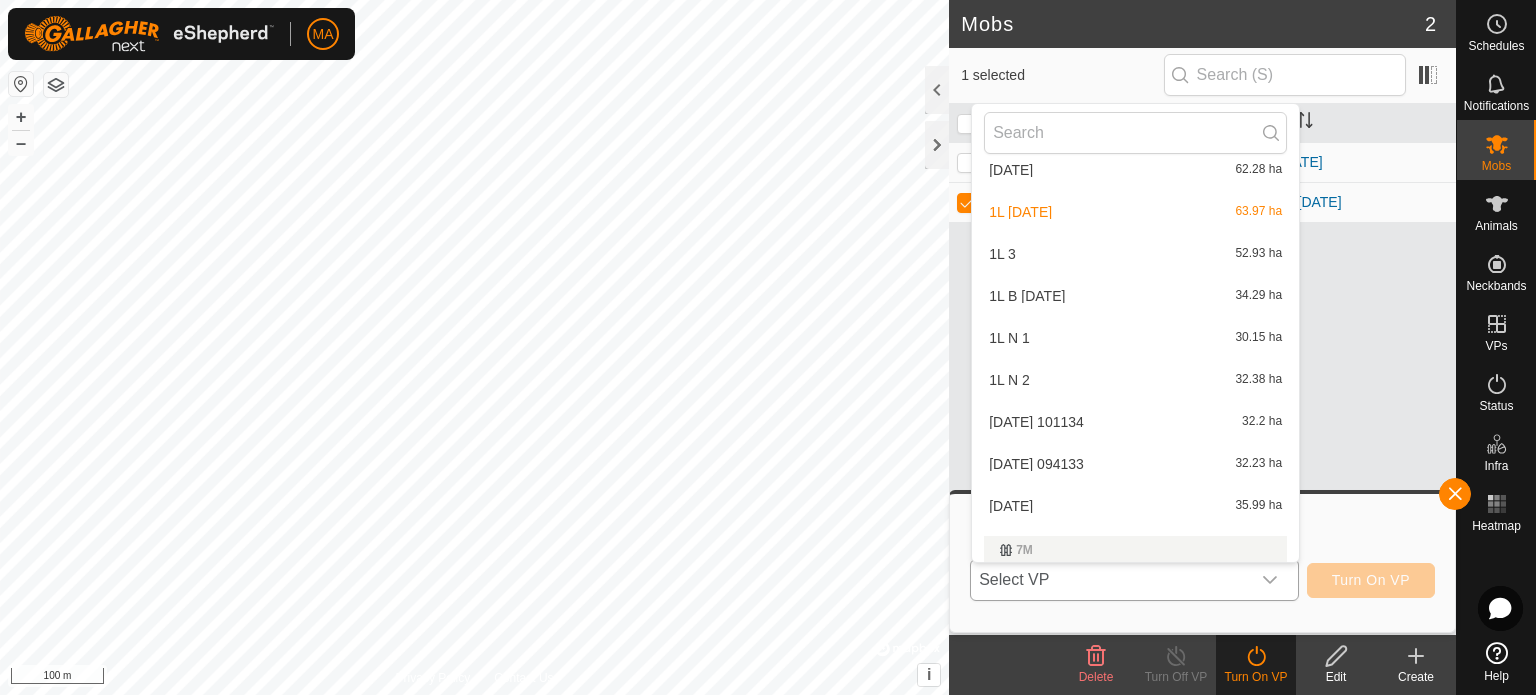 click on "1L B [DATE]  34.29 ha" at bounding box center [1135, 296] 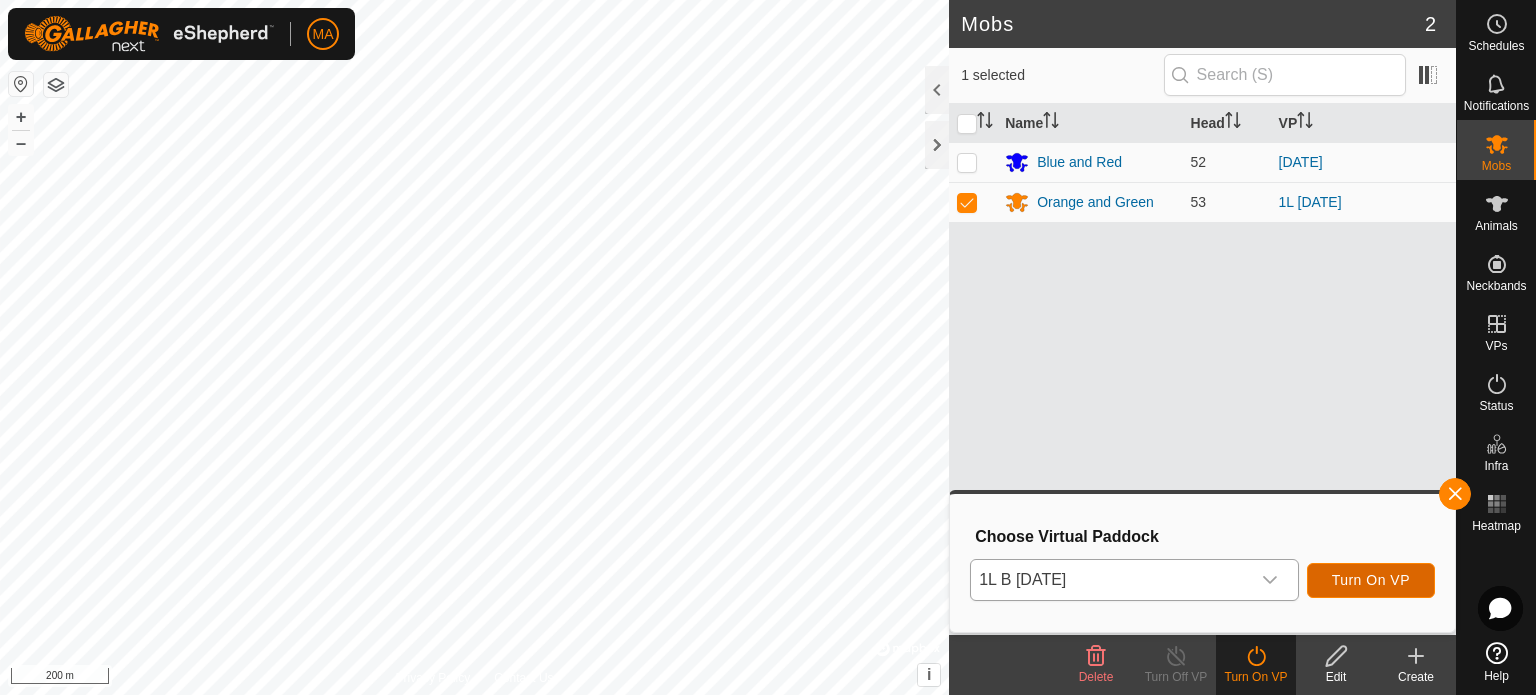 click on "Turn On VP" at bounding box center (1371, 580) 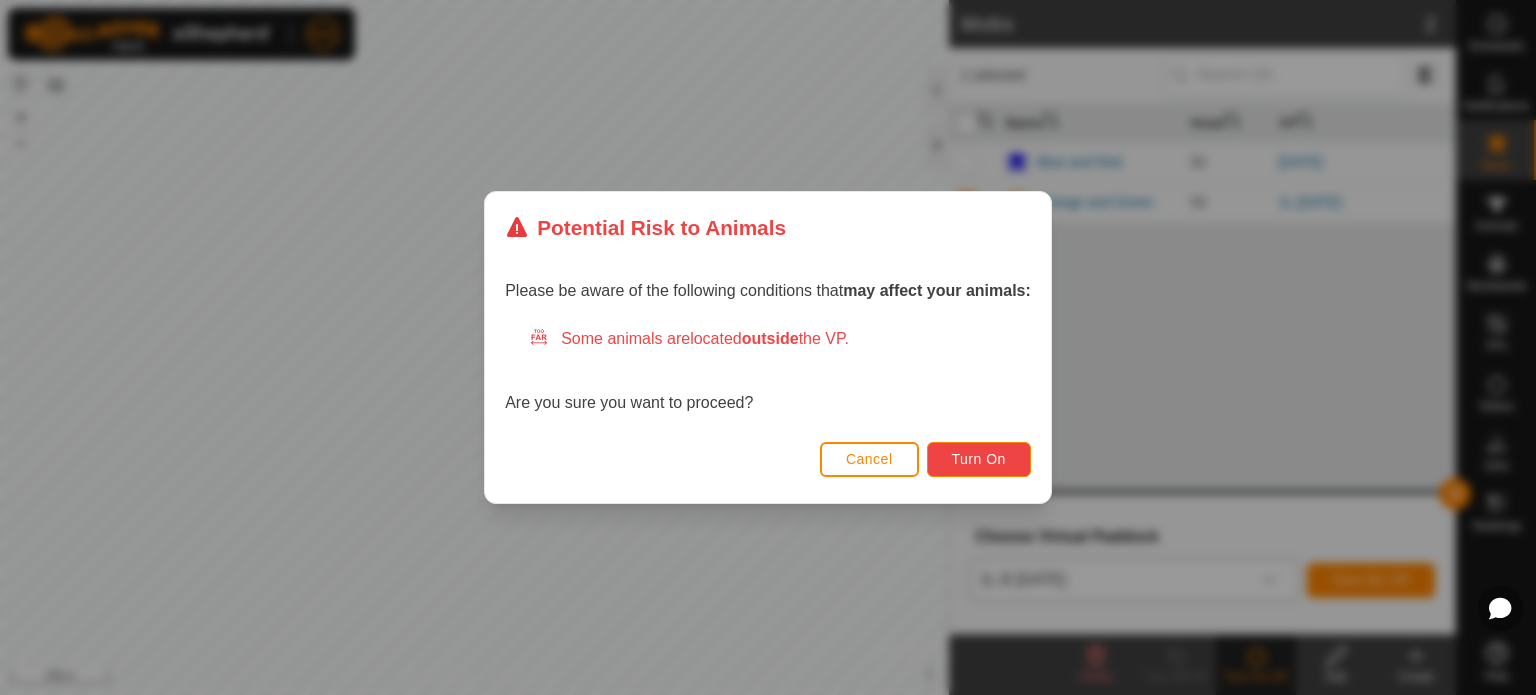 click on "Turn On" at bounding box center [979, 459] 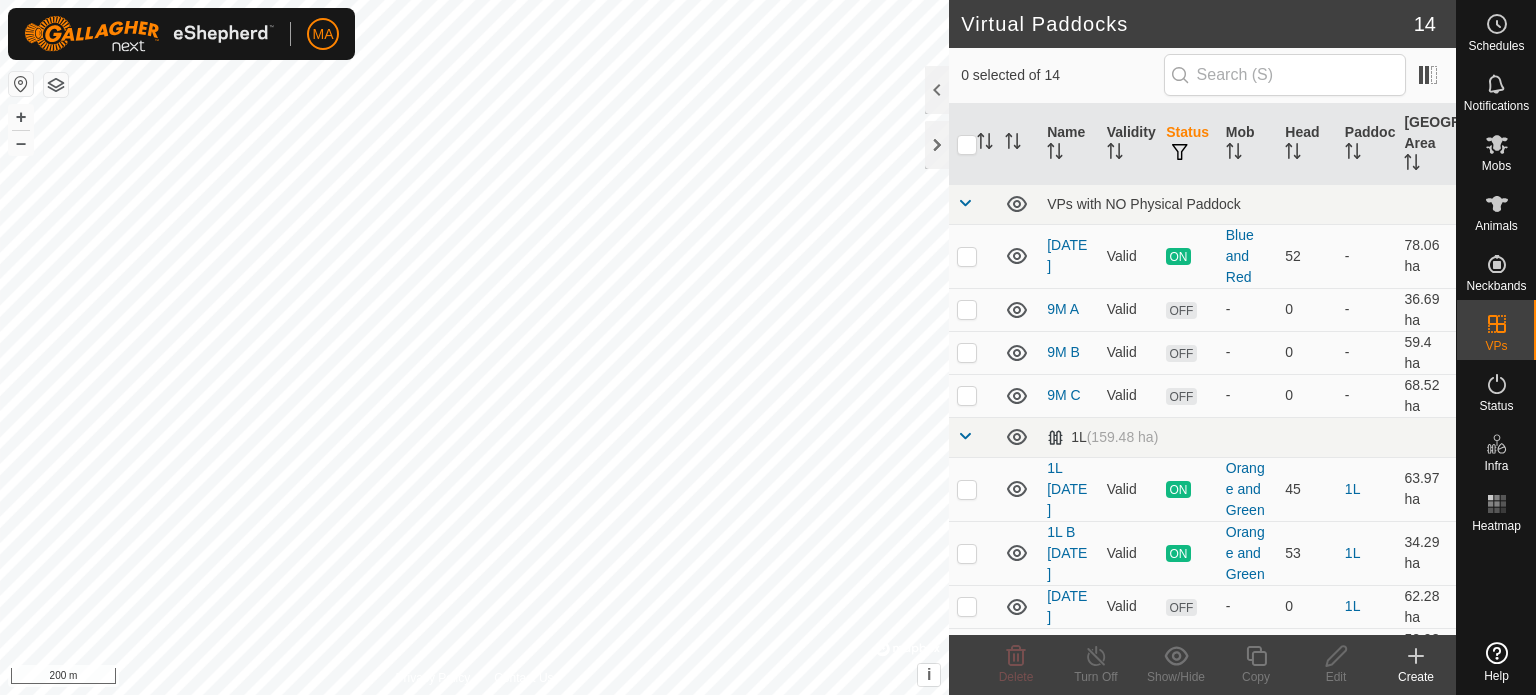 scroll, scrollTop: 0, scrollLeft: 0, axis: both 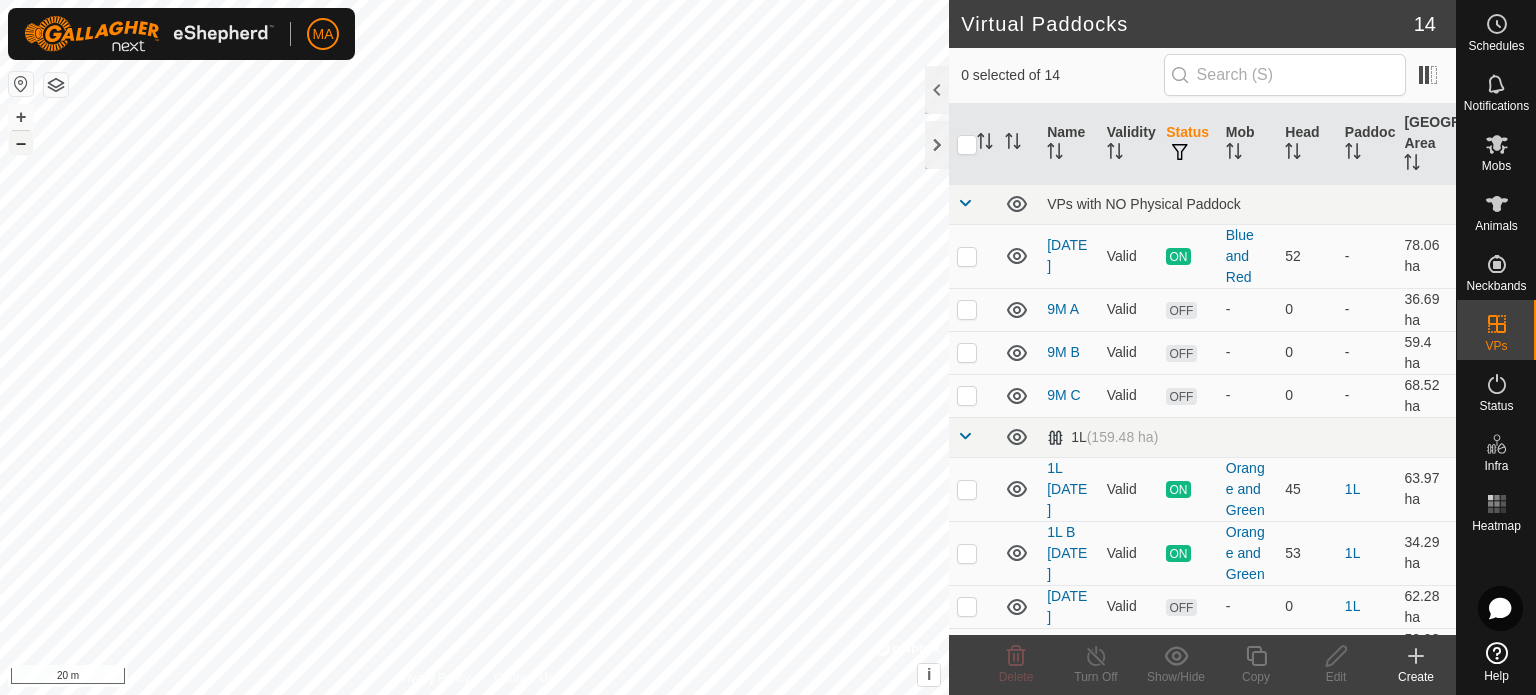 click on "–" at bounding box center (21, 143) 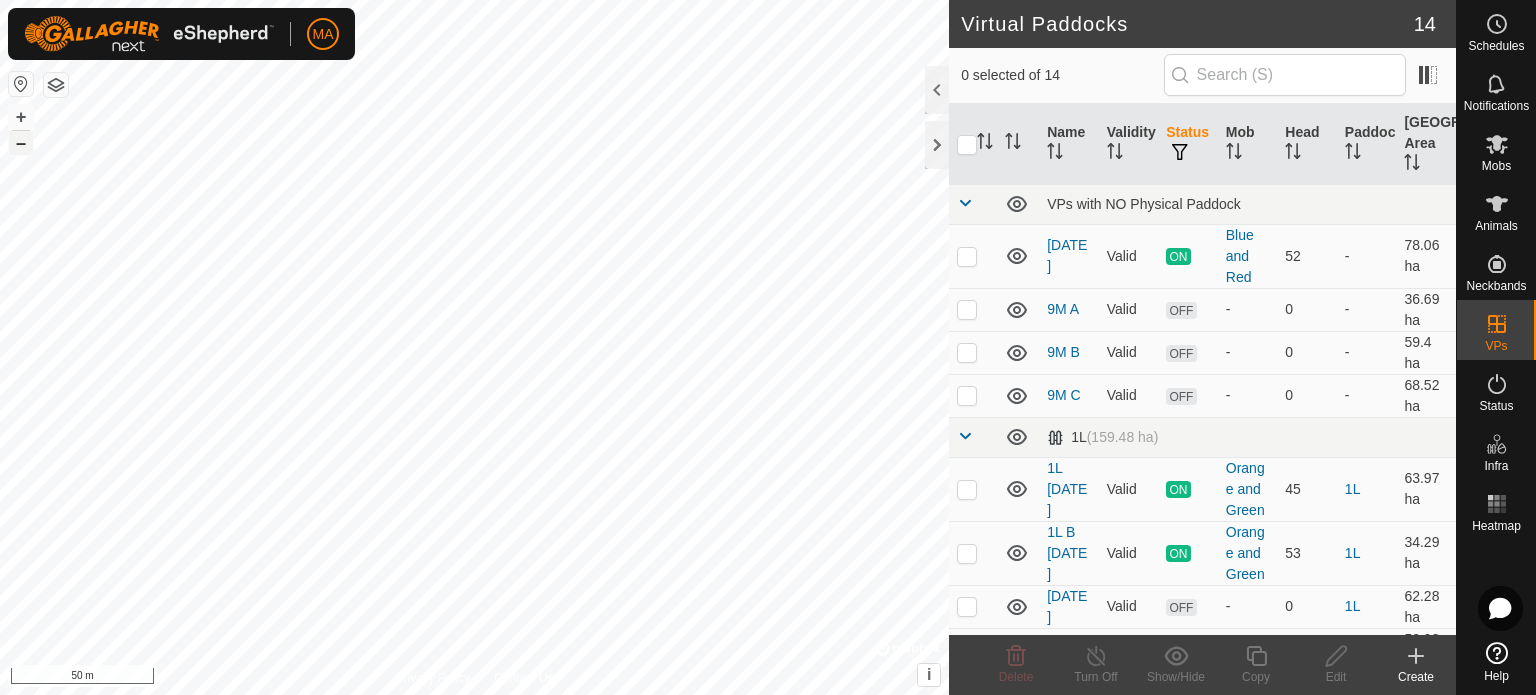 click on "–" at bounding box center [21, 143] 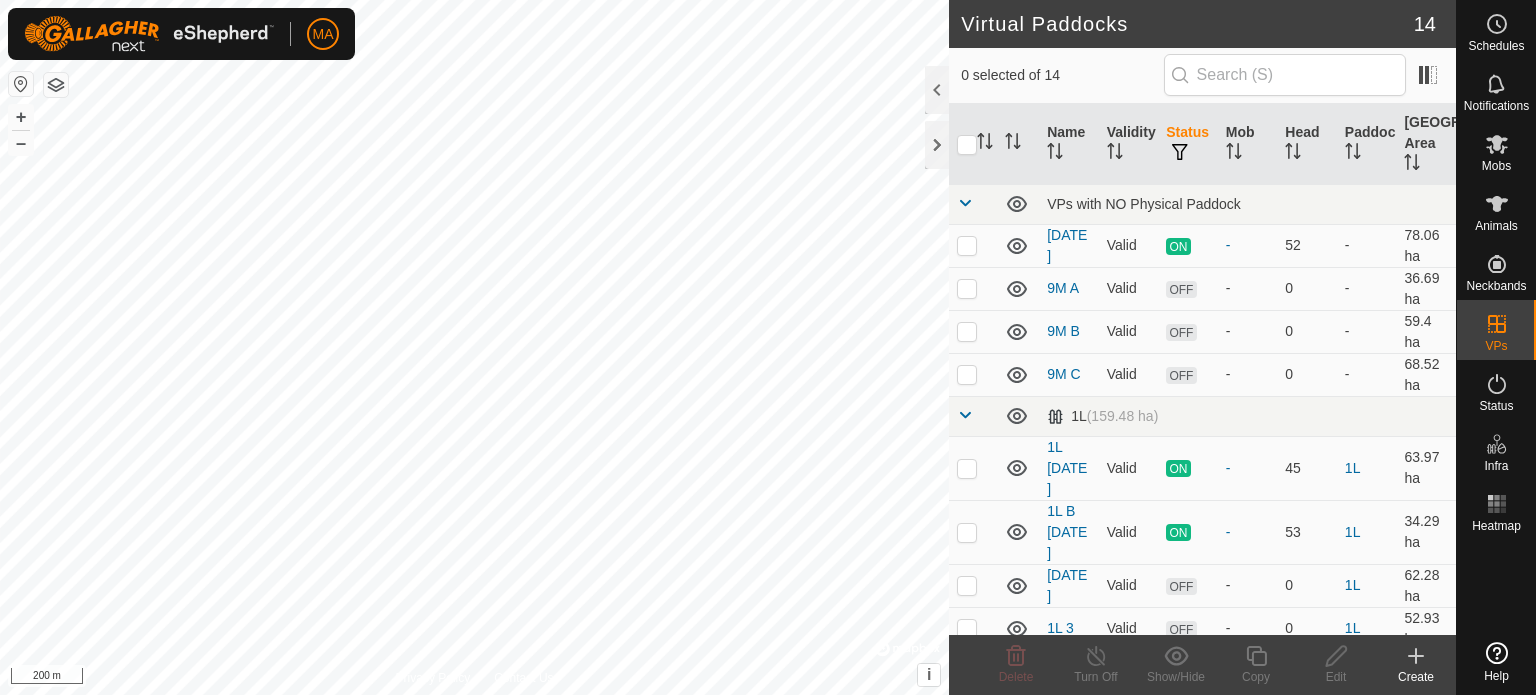 scroll, scrollTop: 0, scrollLeft: 0, axis: both 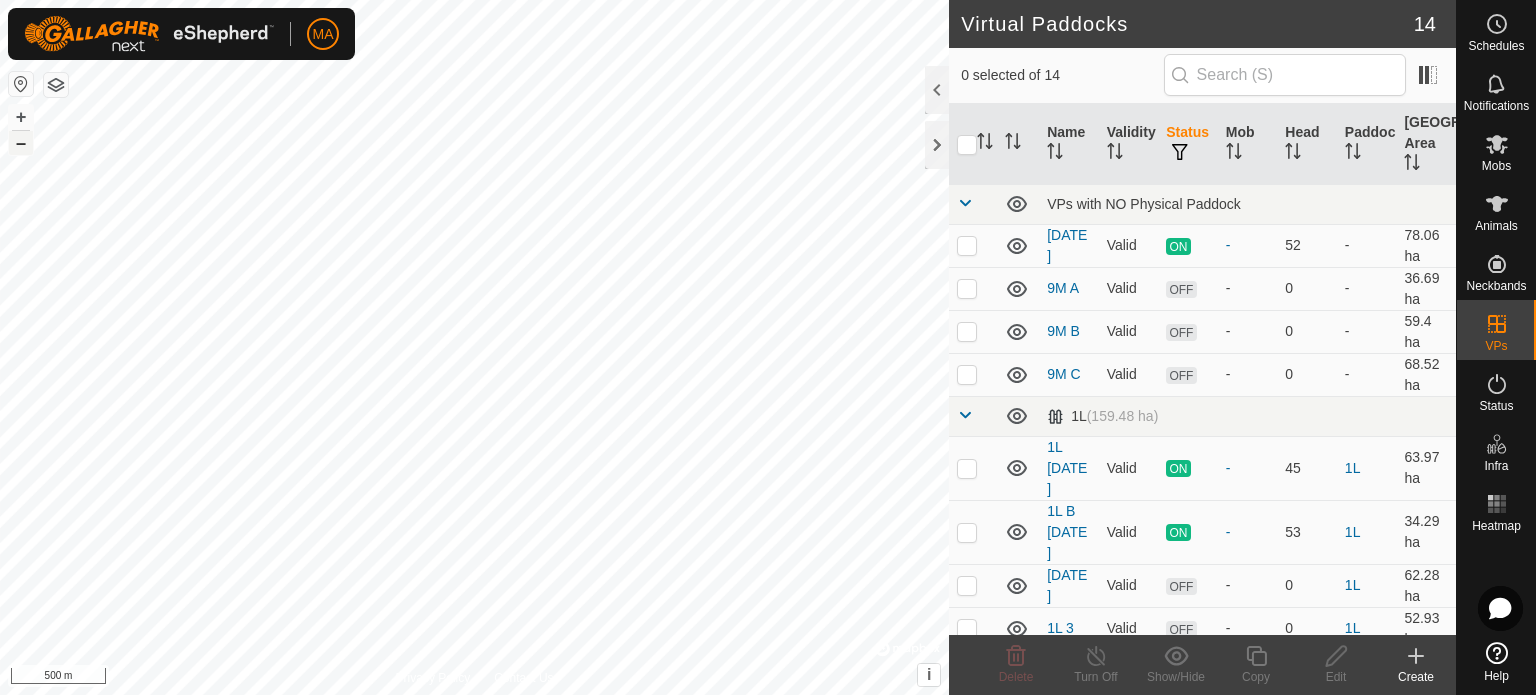 click on "–" at bounding box center (21, 143) 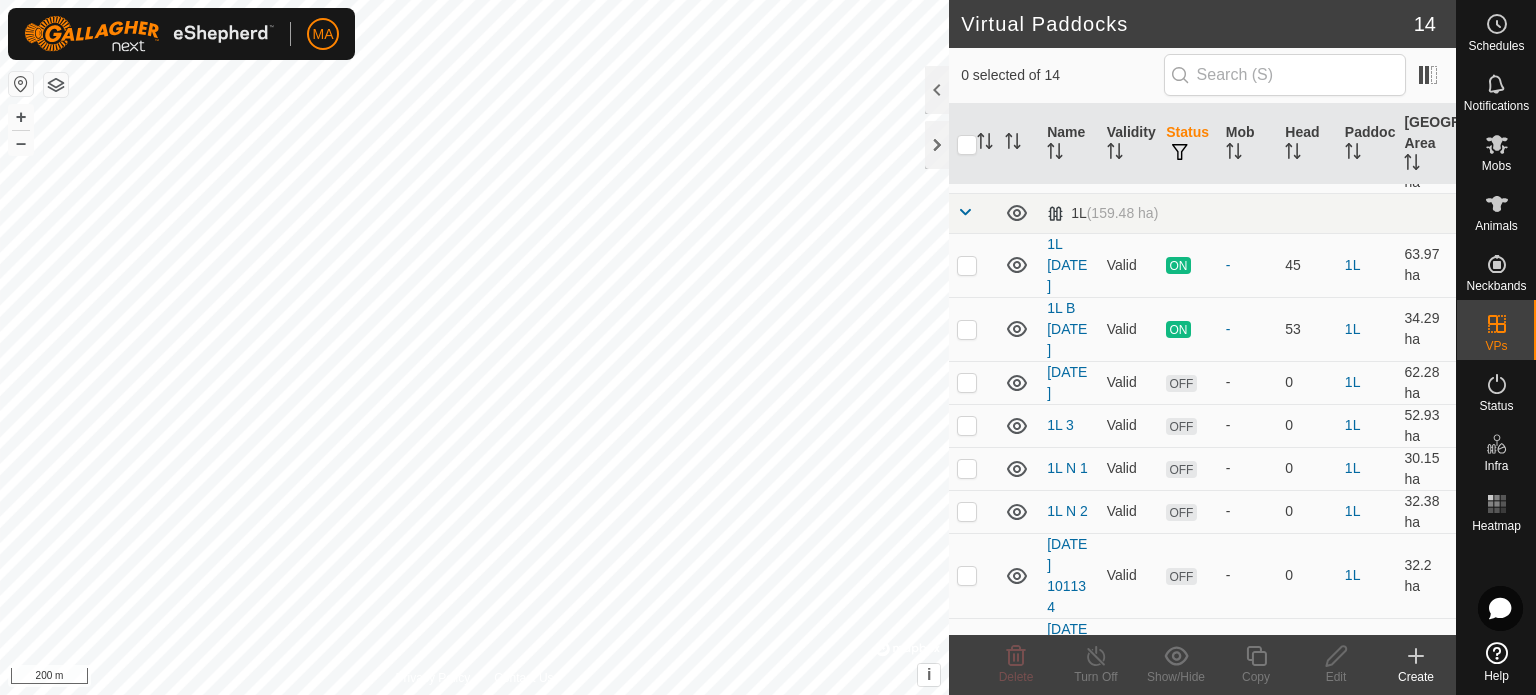 scroll, scrollTop: 197, scrollLeft: 0, axis: vertical 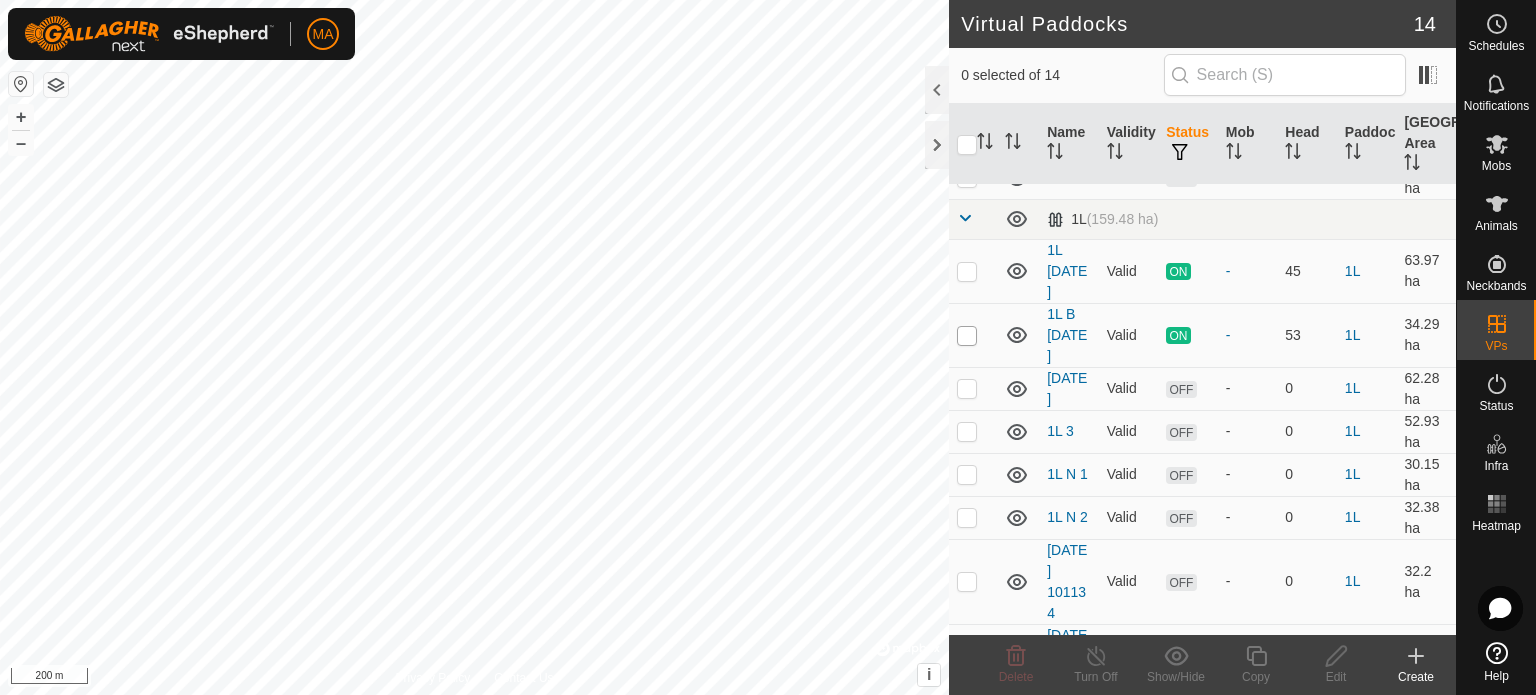click at bounding box center [967, 336] 